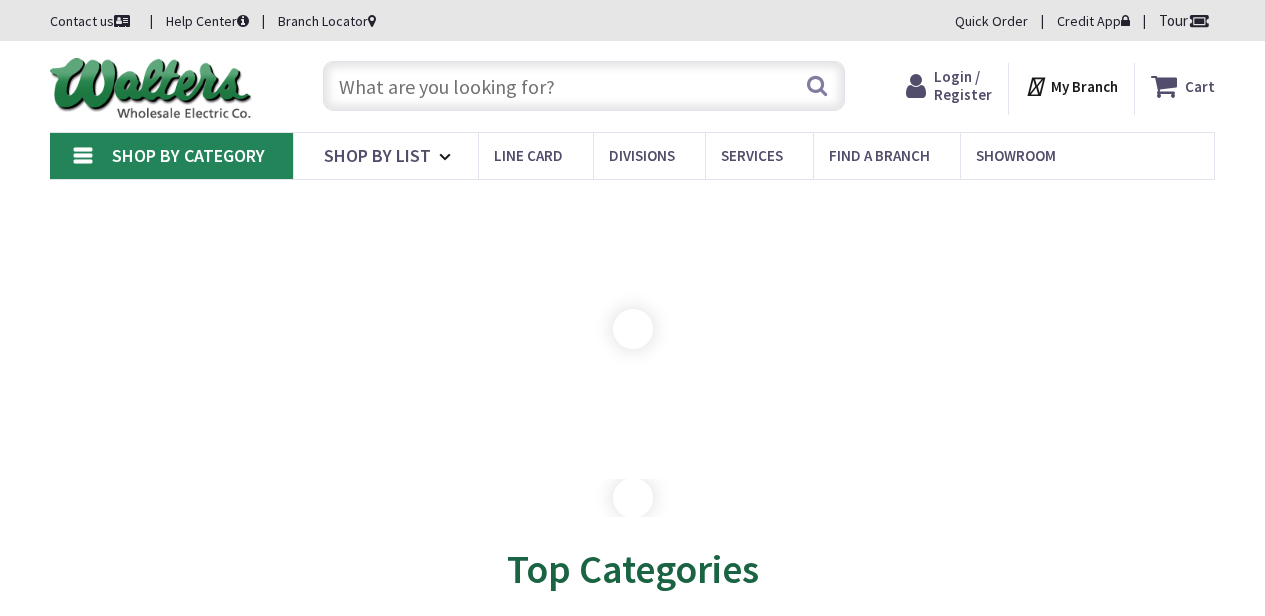 scroll, scrollTop: 0, scrollLeft: 0, axis: both 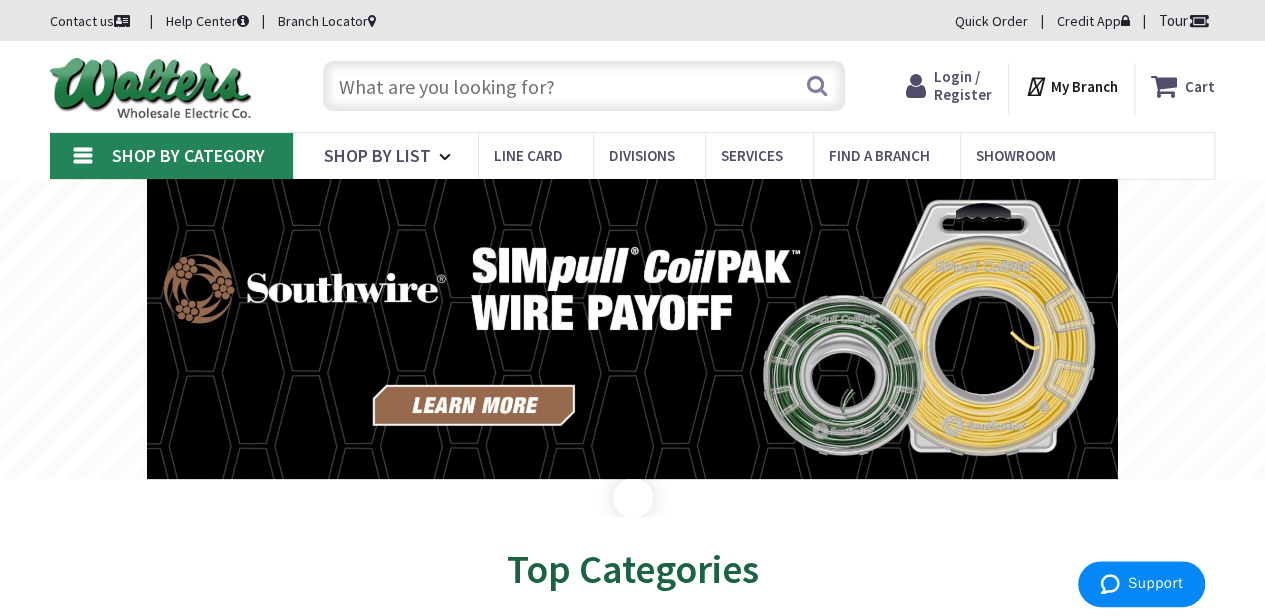 click at bounding box center [584, 86] 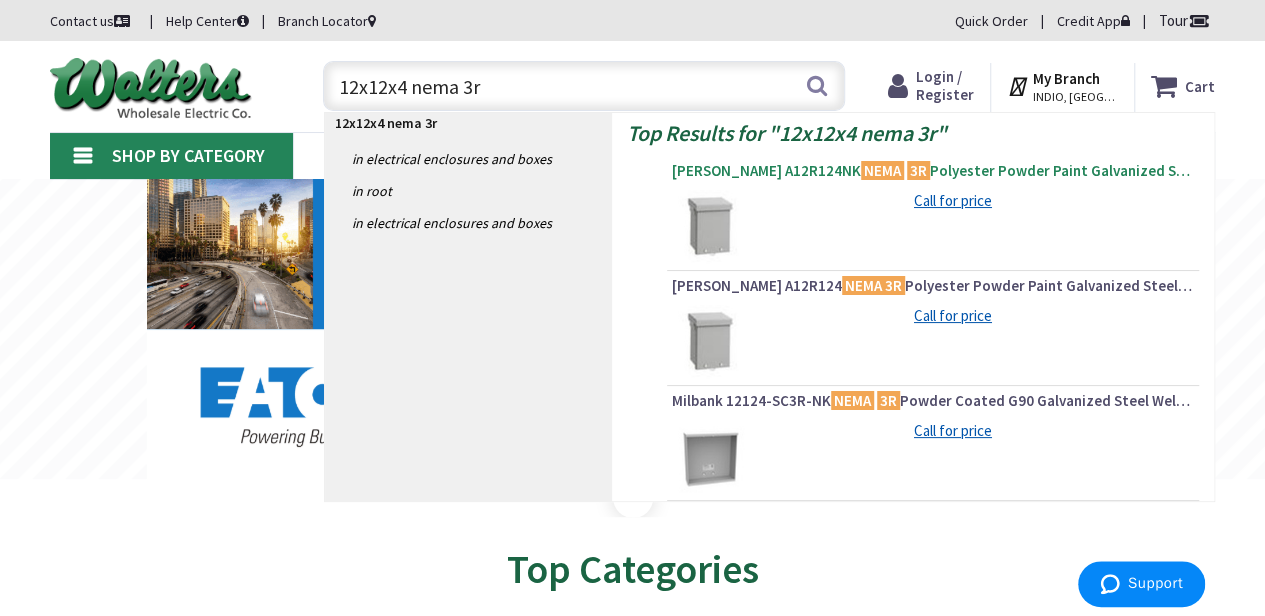 type on "12x12x4 nema 3r" 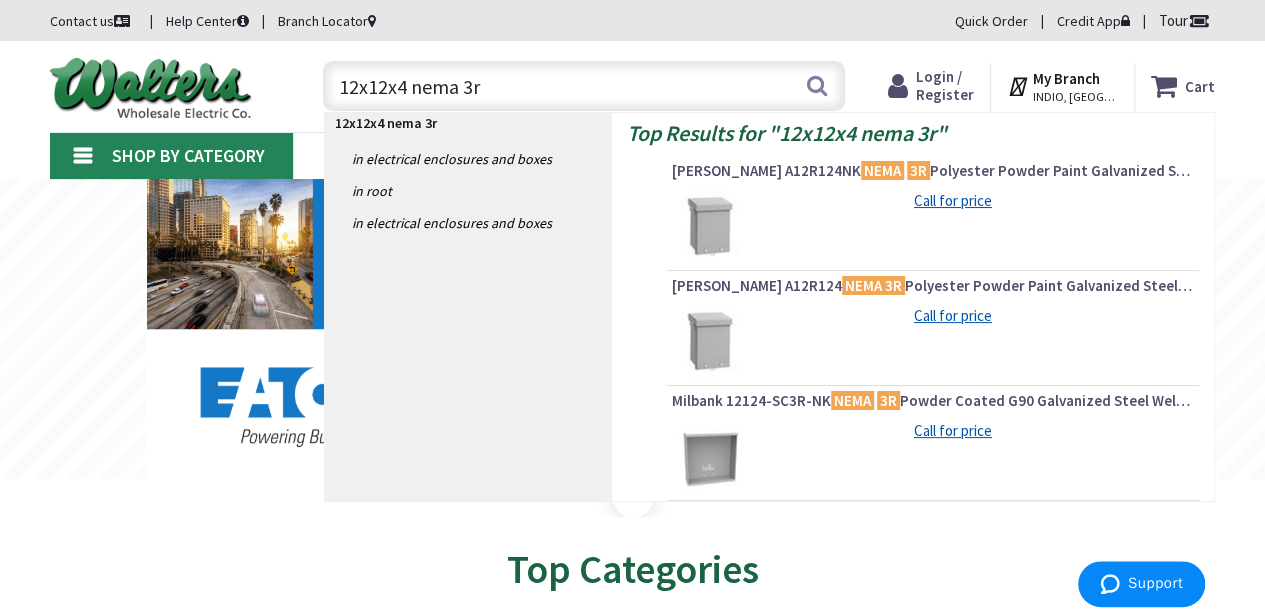 click on "[PERSON_NAME] A12R124NK  NEMA   3R  Polyester Powder Paint Galvanized Steel Screw Cover Enclosure 12-Inch x 4-Inch x 12-Inch ANSI 61 Gray" at bounding box center (933, 171) 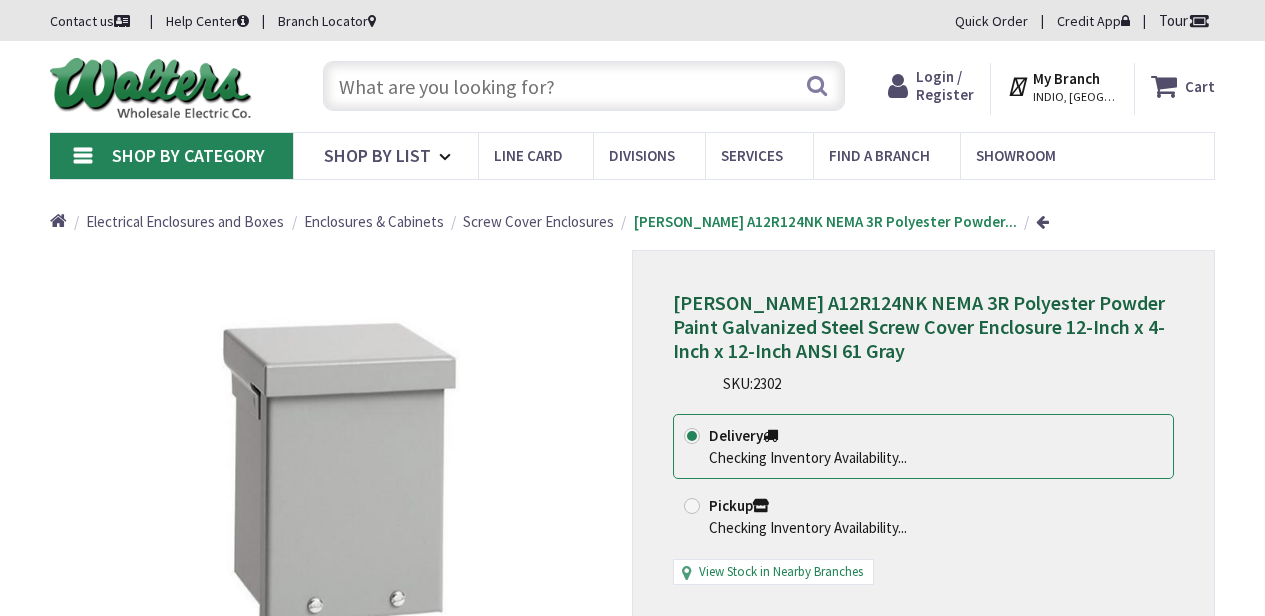 scroll, scrollTop: 0, scrollLeft: 0, axis: both 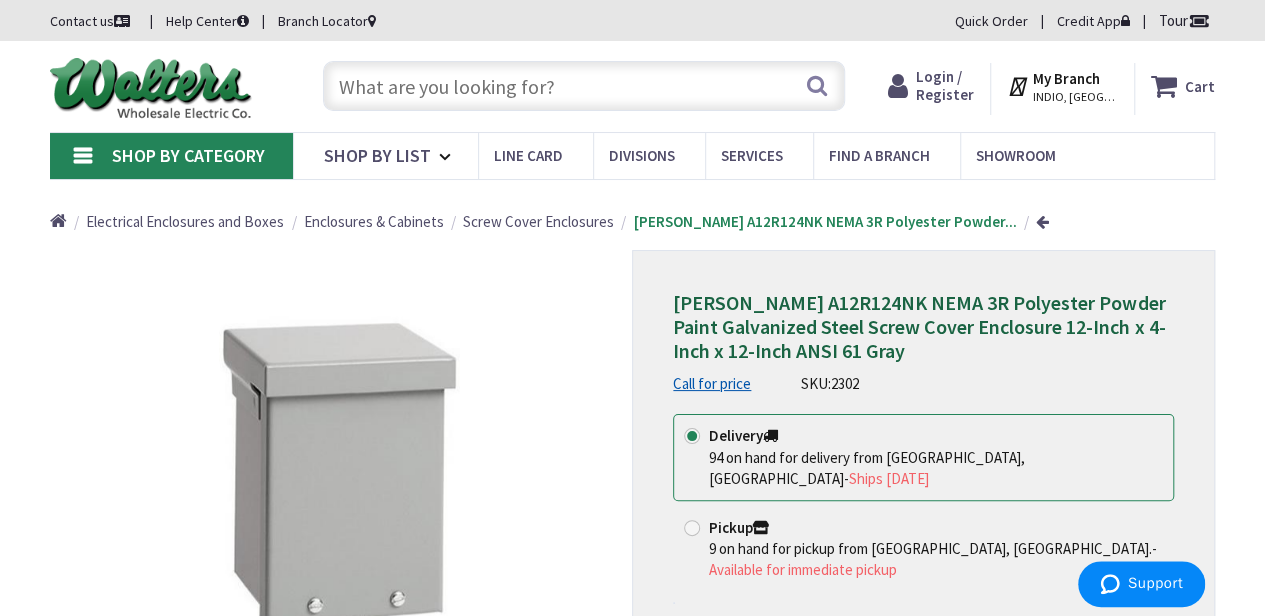 click on "INDIO, [GEOGRAPHIC_DATA]" at bounding box center [1075, 97] 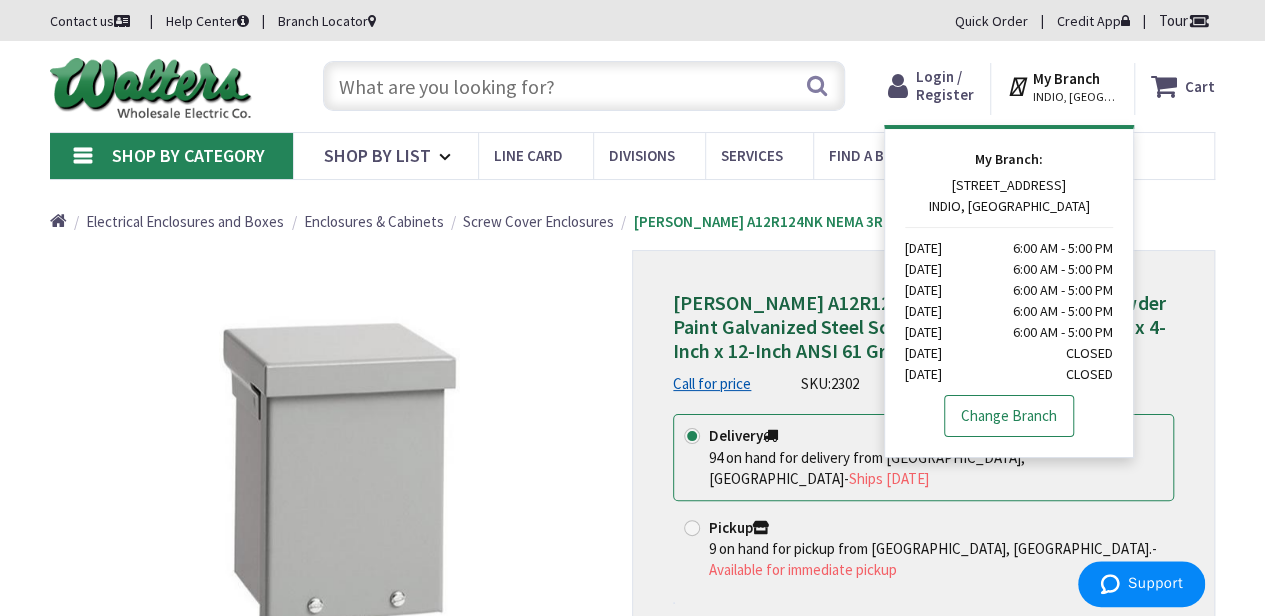 click on "Change Branch" at bounding box center (1009, 416) 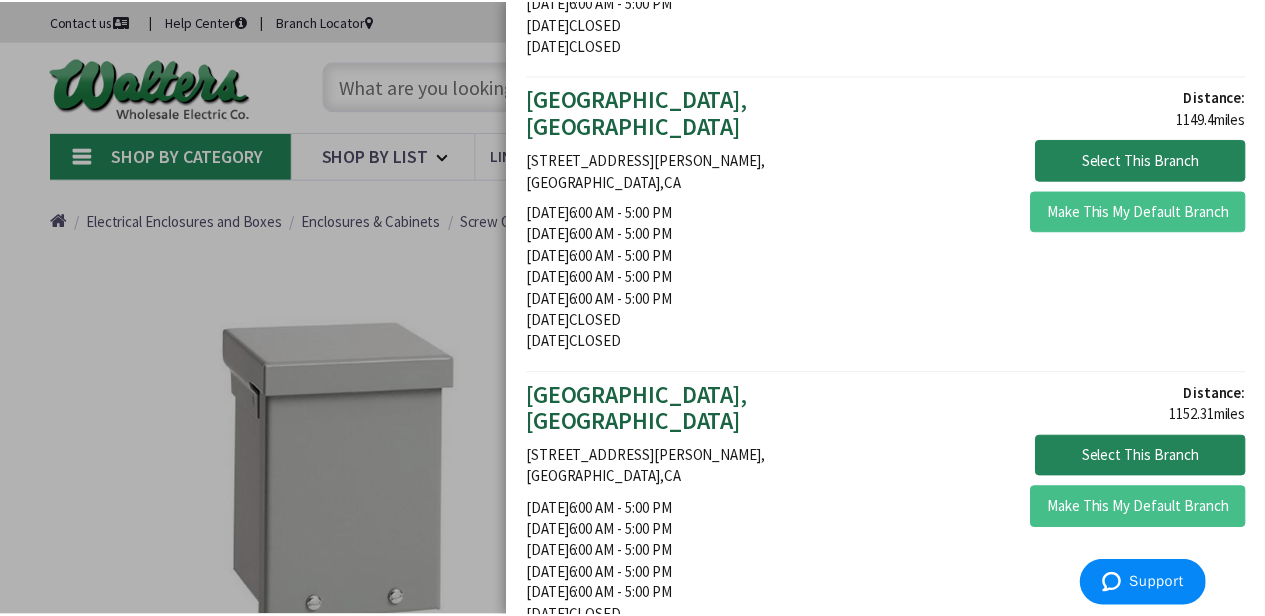 scroll, scrollTop: 4066, scrollLeft: 0, axis: vertical 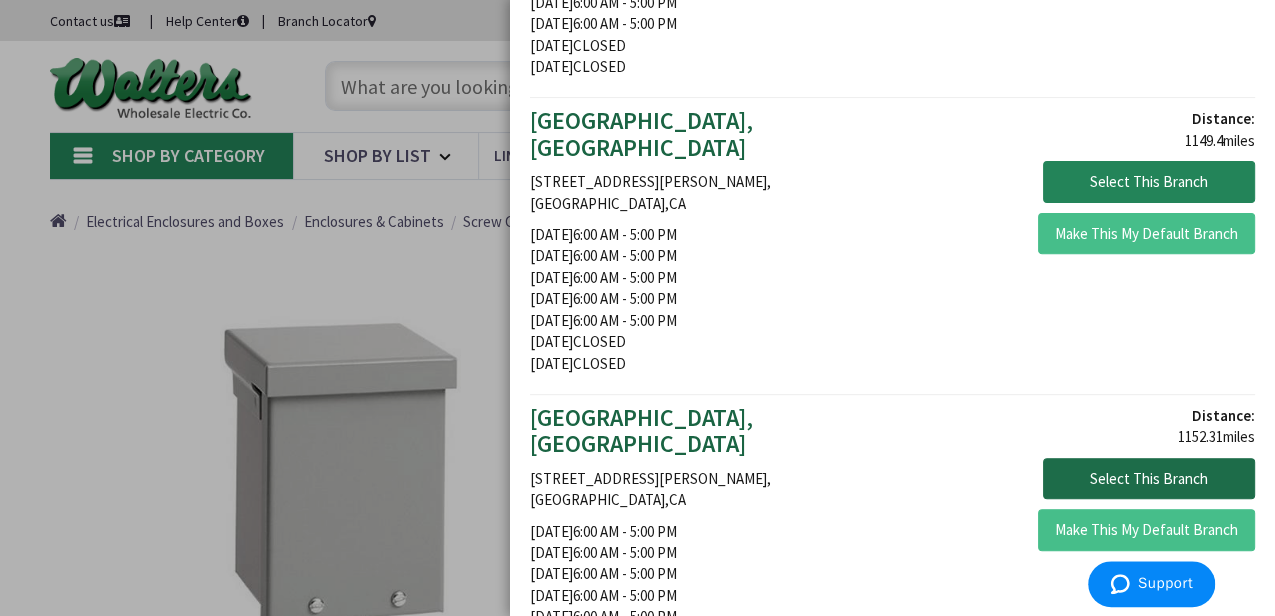click on "Select This Branch" at bounding box center (1149, 479) 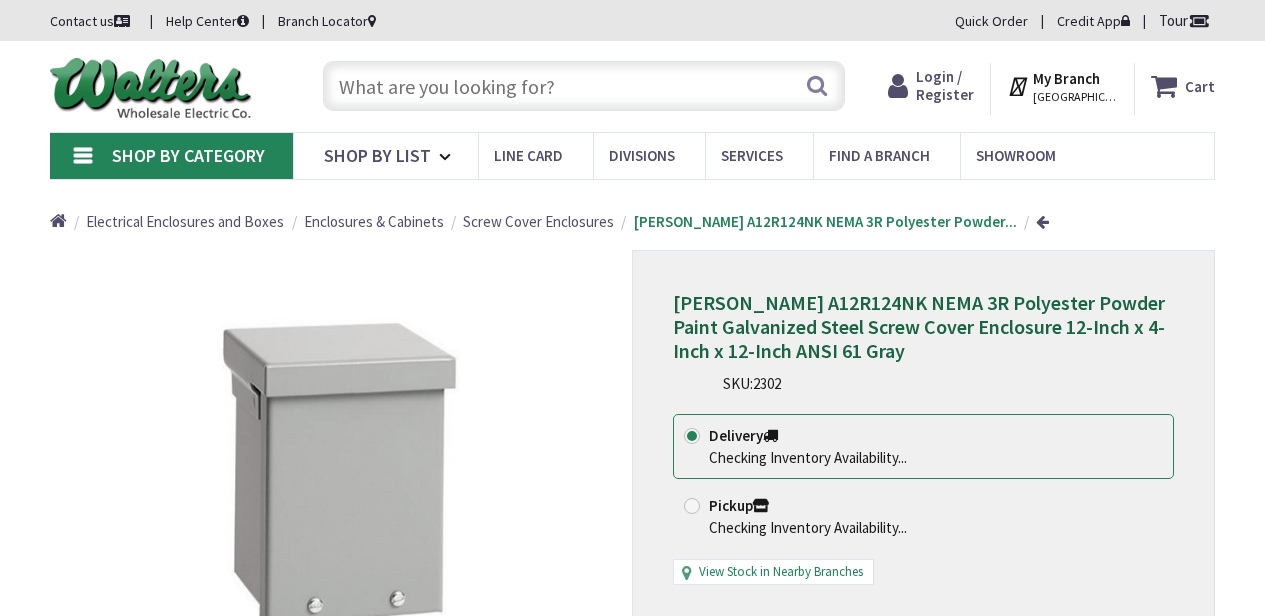 scroll, scrollTop: 0, scrollLeft: 0, axis: both 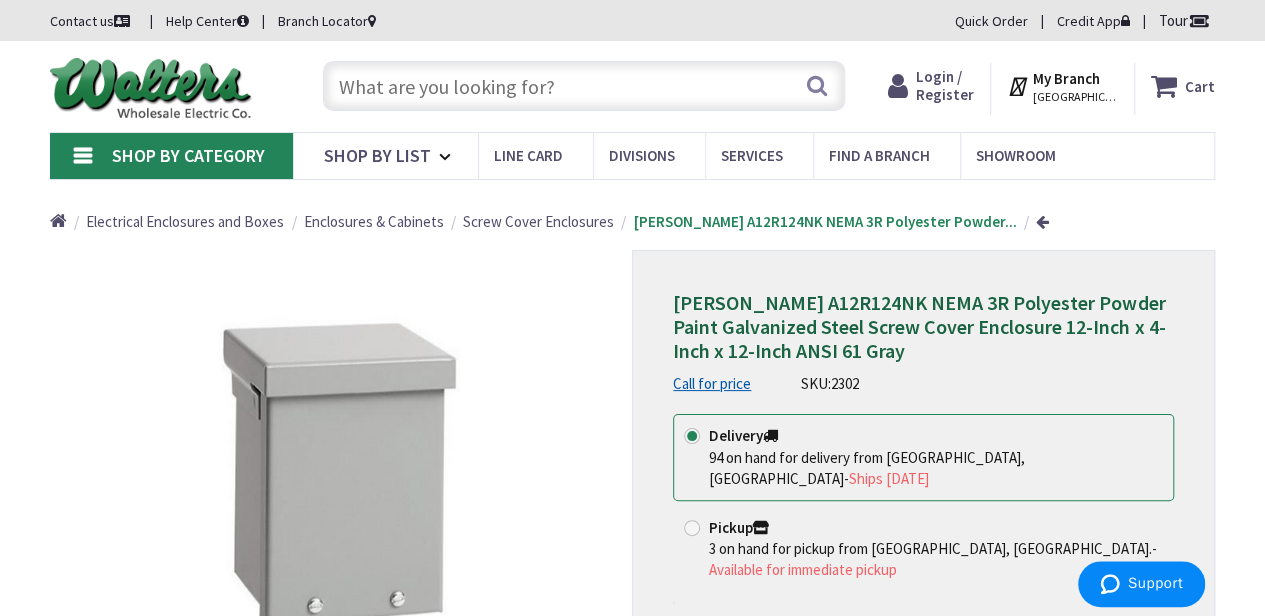 click at bounding box center (584, 86) 